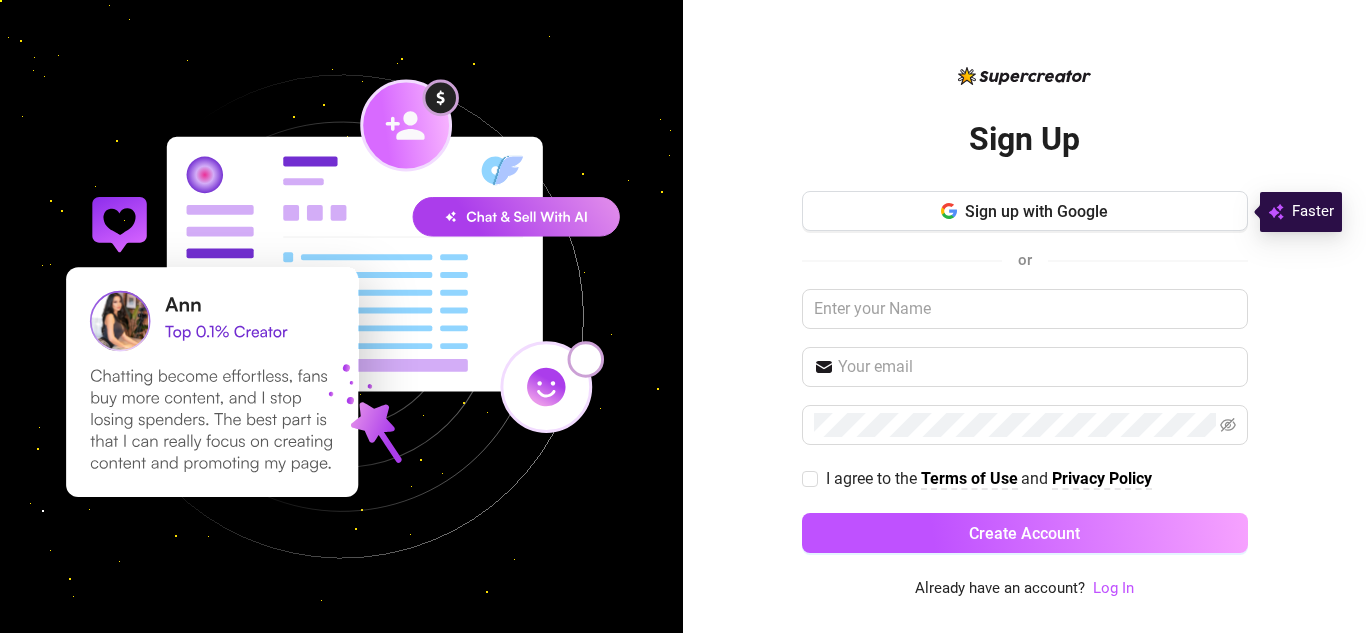 scroll, scrollTop: 0, scrollLeft: 0, axis: both 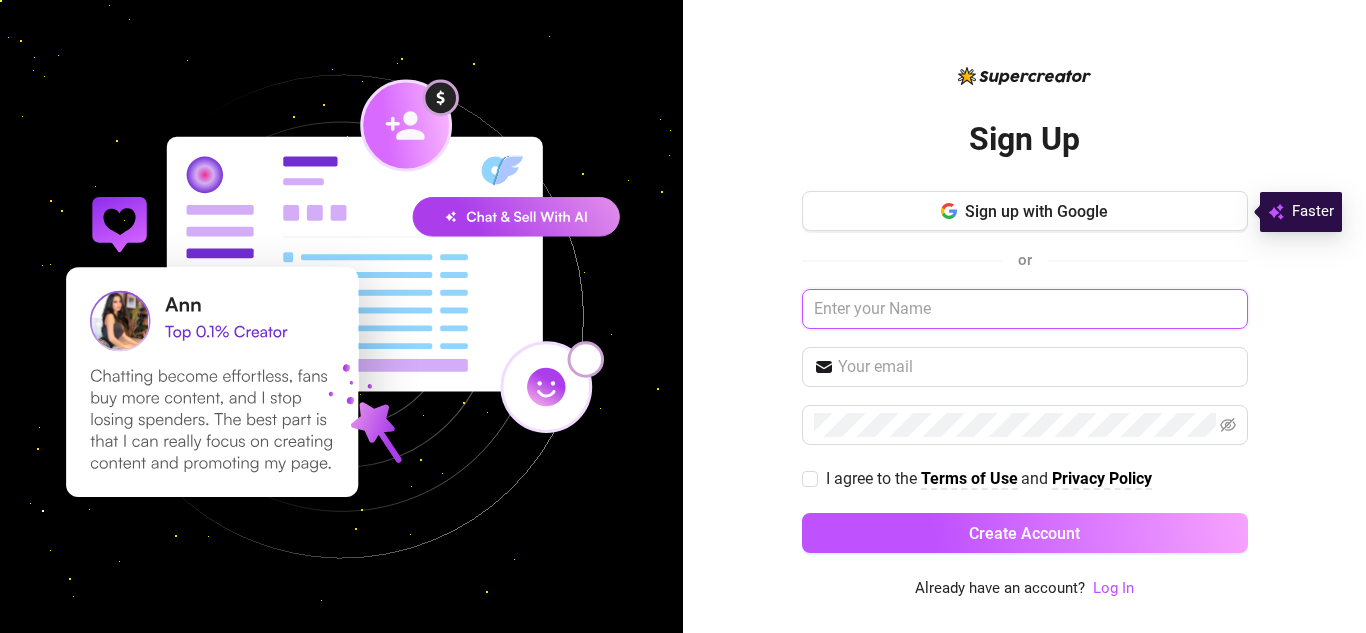 click at bounding box center [1025, 309] 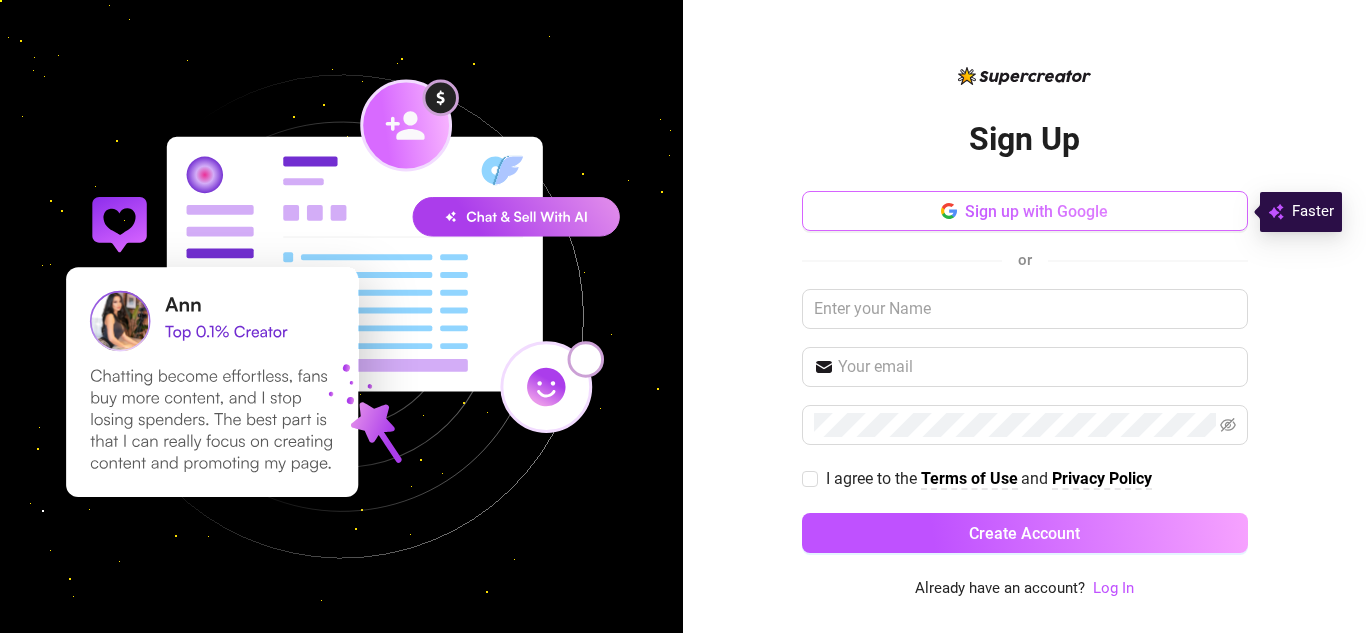 click on "Sign up with Google" at bounding box center (1025, 211) 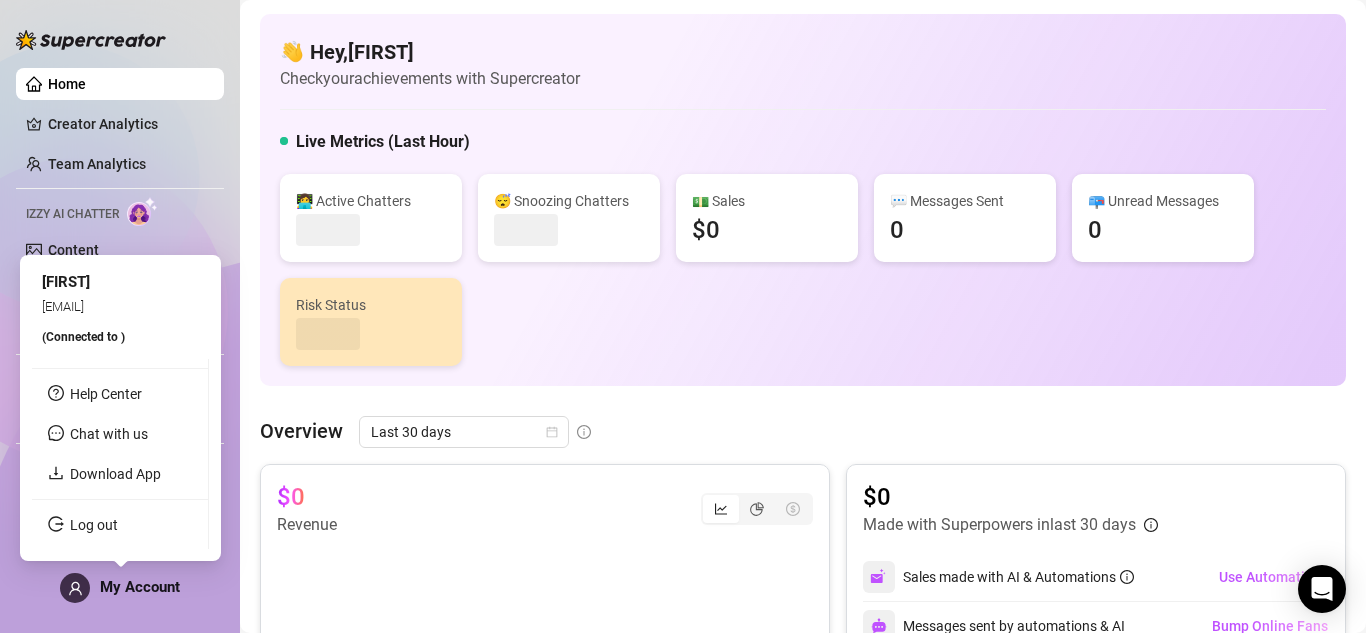 click on "My Account" at bounding box center [120, 588] 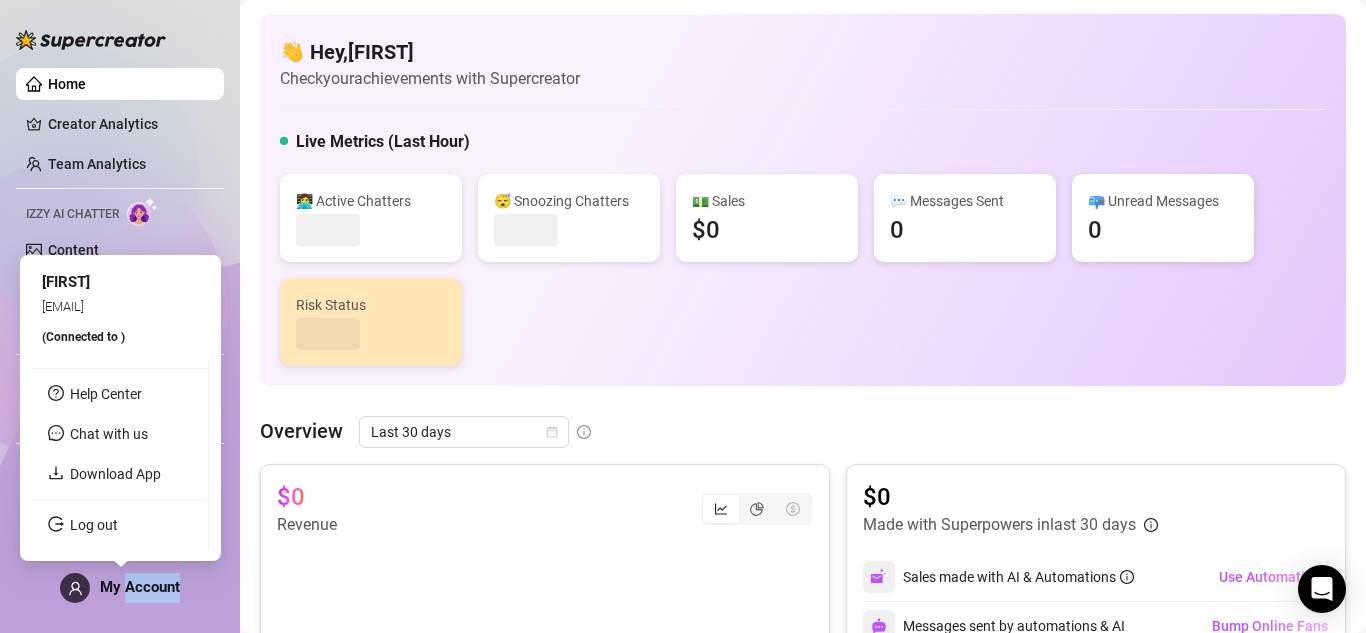 click on "Help Center Chat with us Download App Log out" at bounding box center [120, 454] 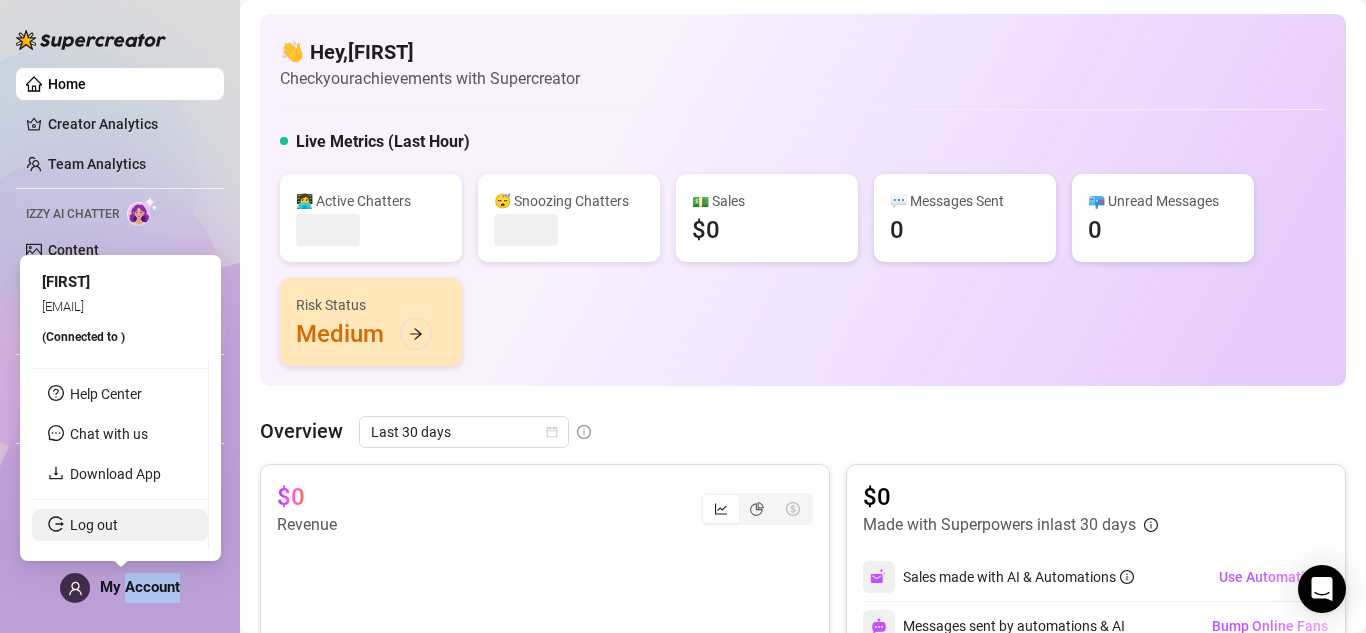 click on "Log out" at bounding box center (94, 525) 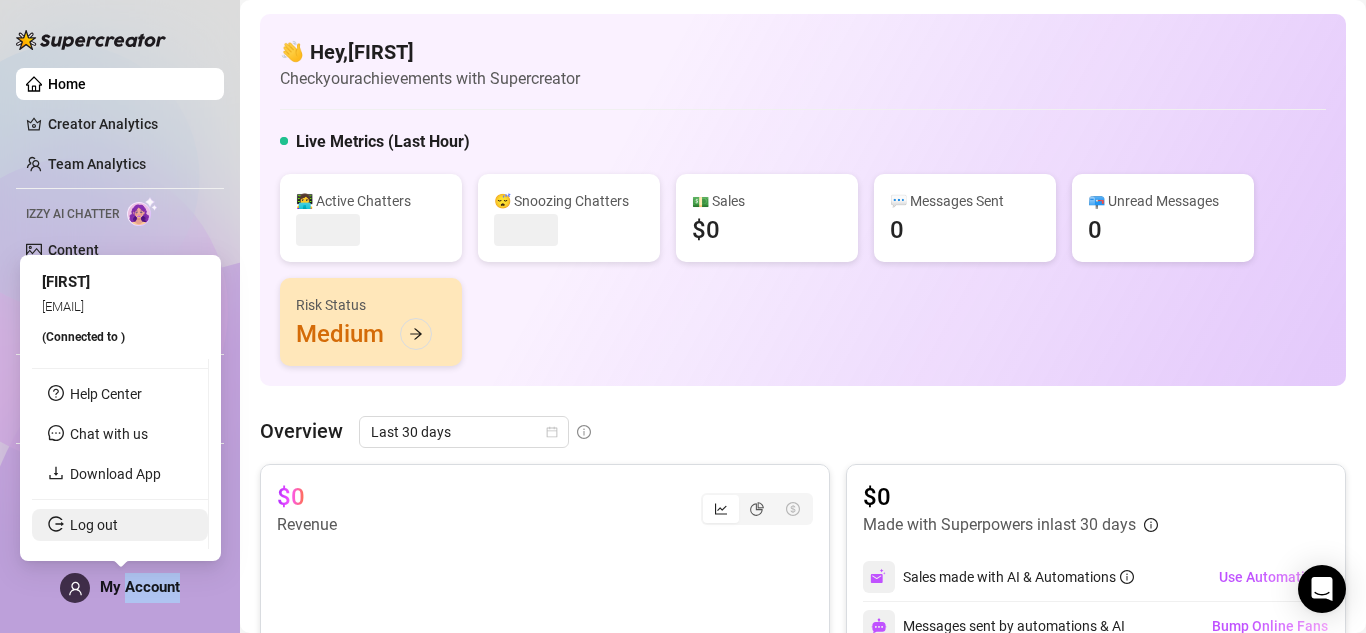 click on "Home Creator Analytics   Team Analytics Izzy AI Chatter Content Setup Chat Monitoring Automations Chat Copilot Discover Viral Videos Settings Izzy AI Chatter My Account 👋 Hey,  Nica🌻 Check  your  achievements with Supercreator Live Metrics (Last Hour) 👩‍💻 Active Chatters 😴 Snoozing Chatters 💵 Sales $0 💬 Messages Sent 0 📪 Unread Messages 0 Risk Status Medium Overview Last 30 days $0 Revenue $0 Made with Superpowers in  last 30 days Sales made with AI & Automations Use Automations Messages sent by automations & AI Bump Online Fans Undercharges Prevented by PriceGuard Use Chat Copilot Chatter’s messages and PPVs tracked Add your team Fans Engaged 0 With Automation   (0) Manually Messages Sent 0 With Automation & AI   (0) Manually Team Leaderboard AI Chatter NaN $NaN Destiny H. 0 $0 Creator Leaderboard O.st.p $0 O.ST.P $0 Important Events All Risks ( 3 ) Type Alert Account Time Actions Dismiss All Medium — 4 days ago View Low — View" at bounding box center [683, 316] 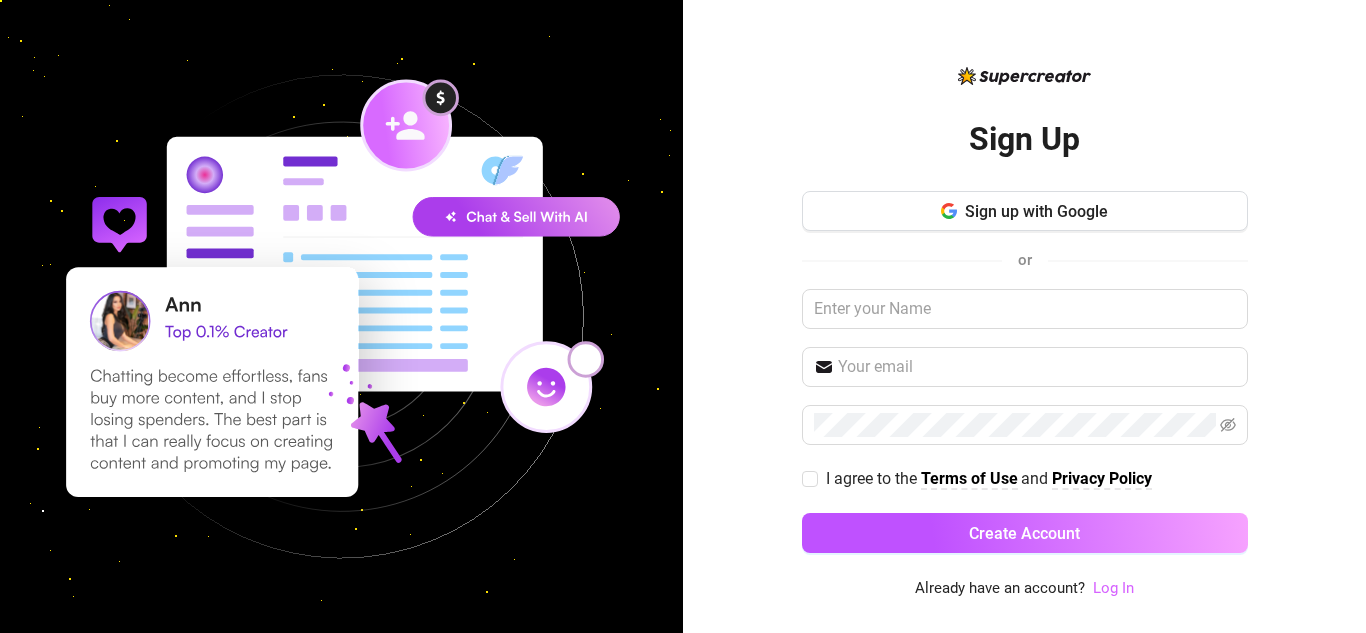 click on "Log In" at bounding box center (1113, 588) 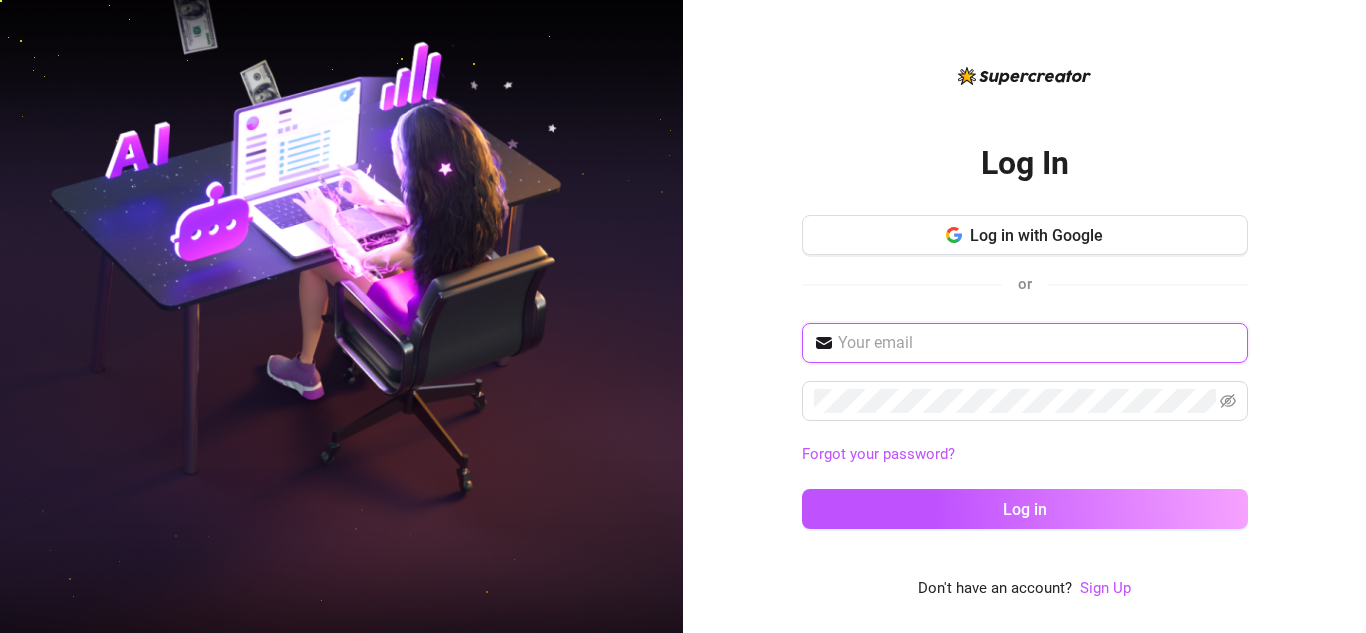 click at bounding box center (1037, 343) 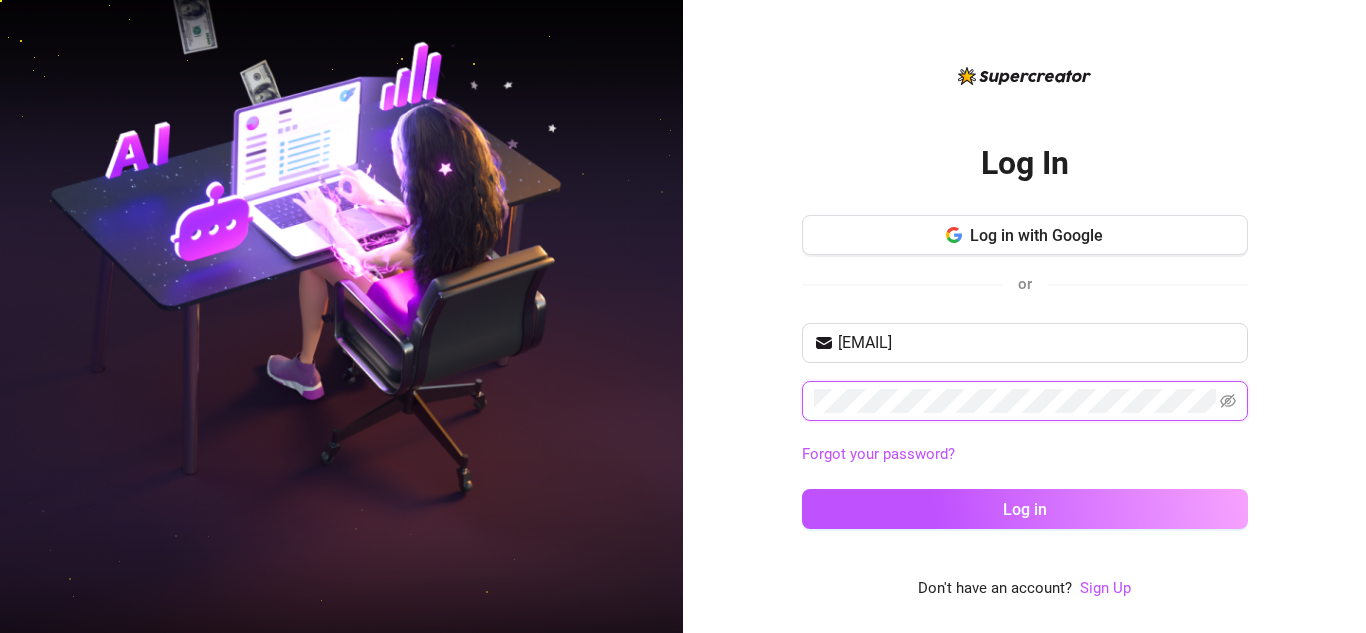 click at bounding box center [1025, 401] 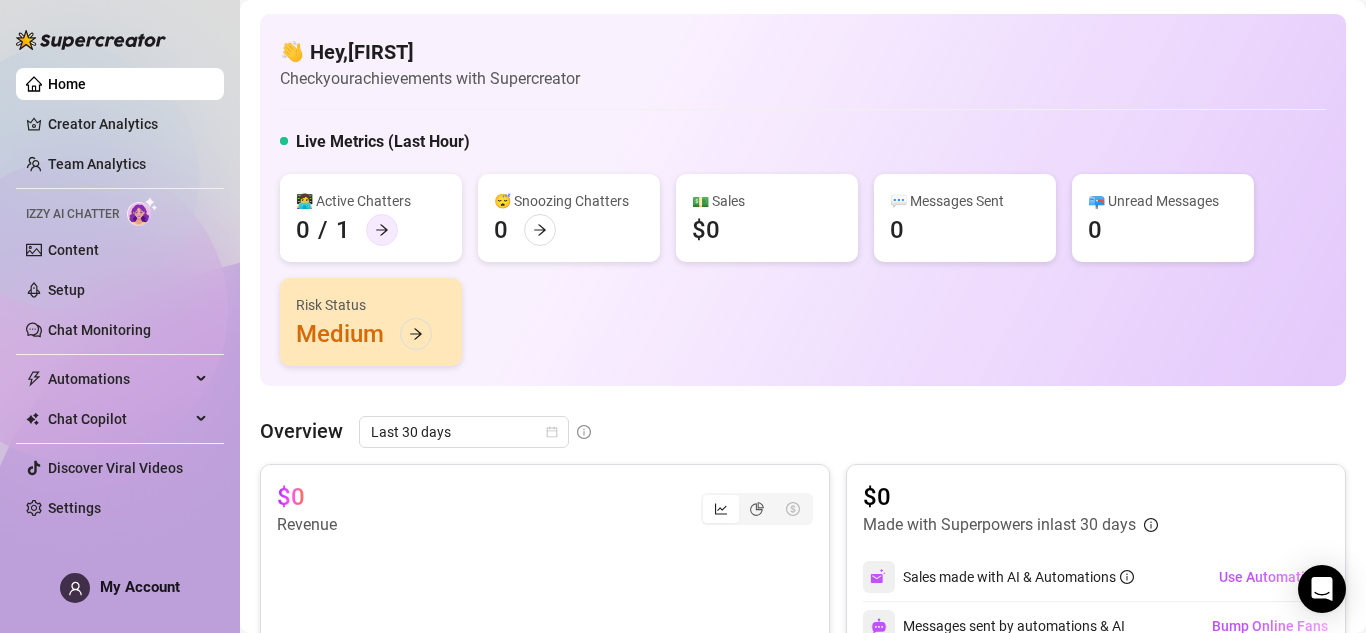 click 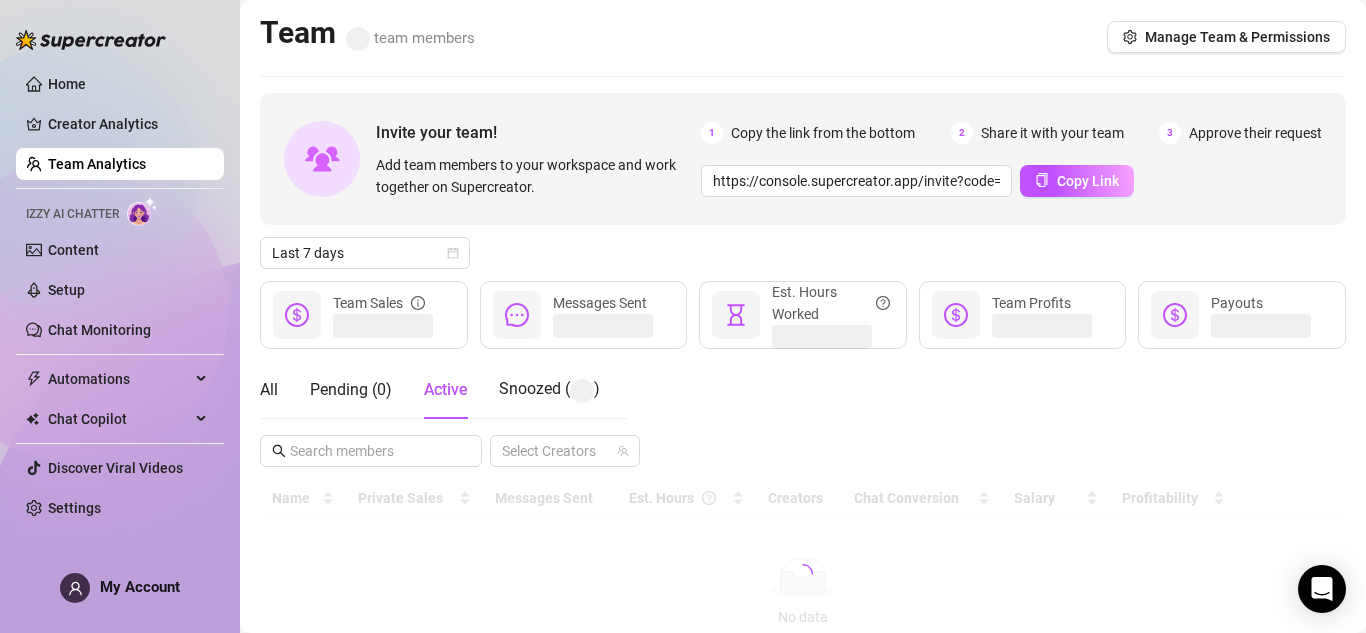 click on "Home Creator Analytics   Team Analytics Izzy AI Chatter Content Setup Chat Monitoring Automations Chat Copilot Discover Viral Videos Settings" at bounding box center [120, 296] 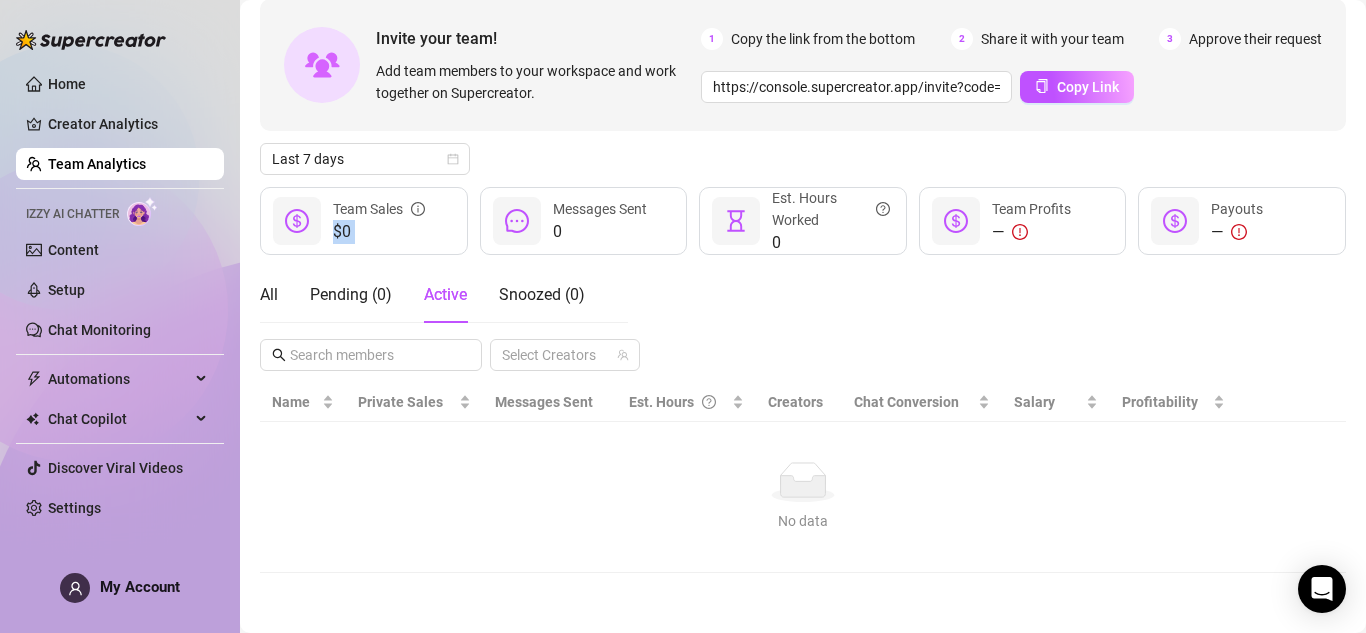 scroll, scrollTop: 94, scrollLeft: 0, axis: vertical 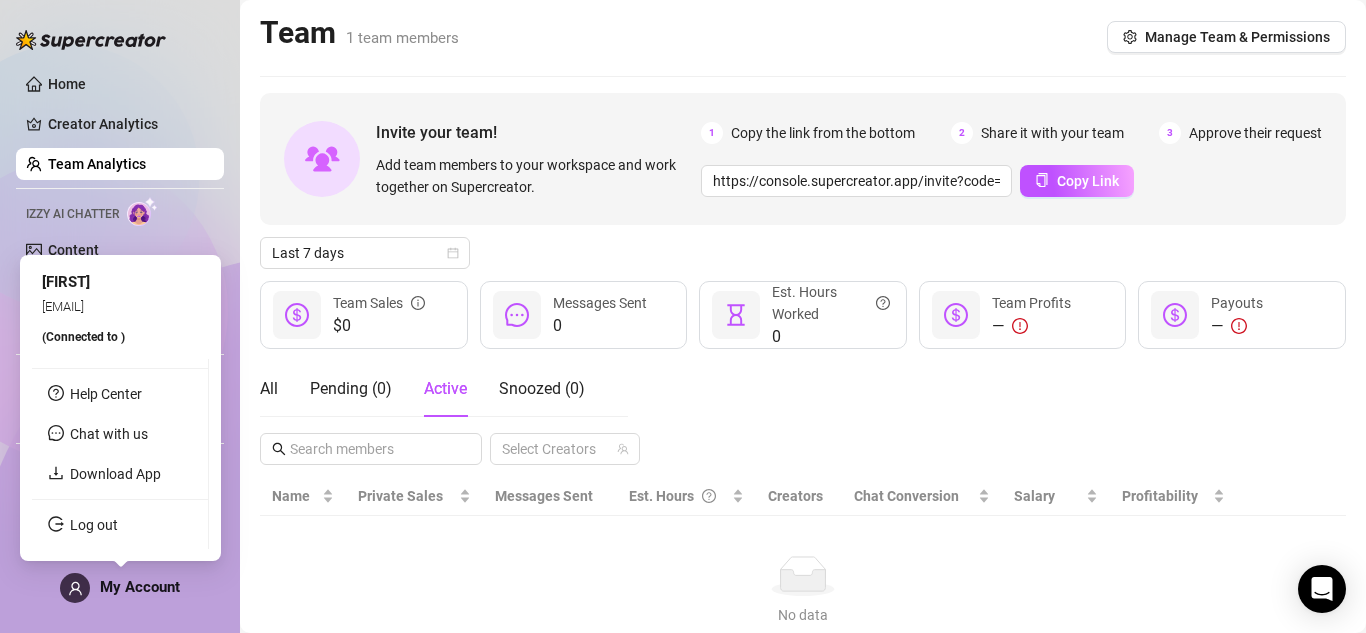 click on "My Account" at bounding box center [140, 587] 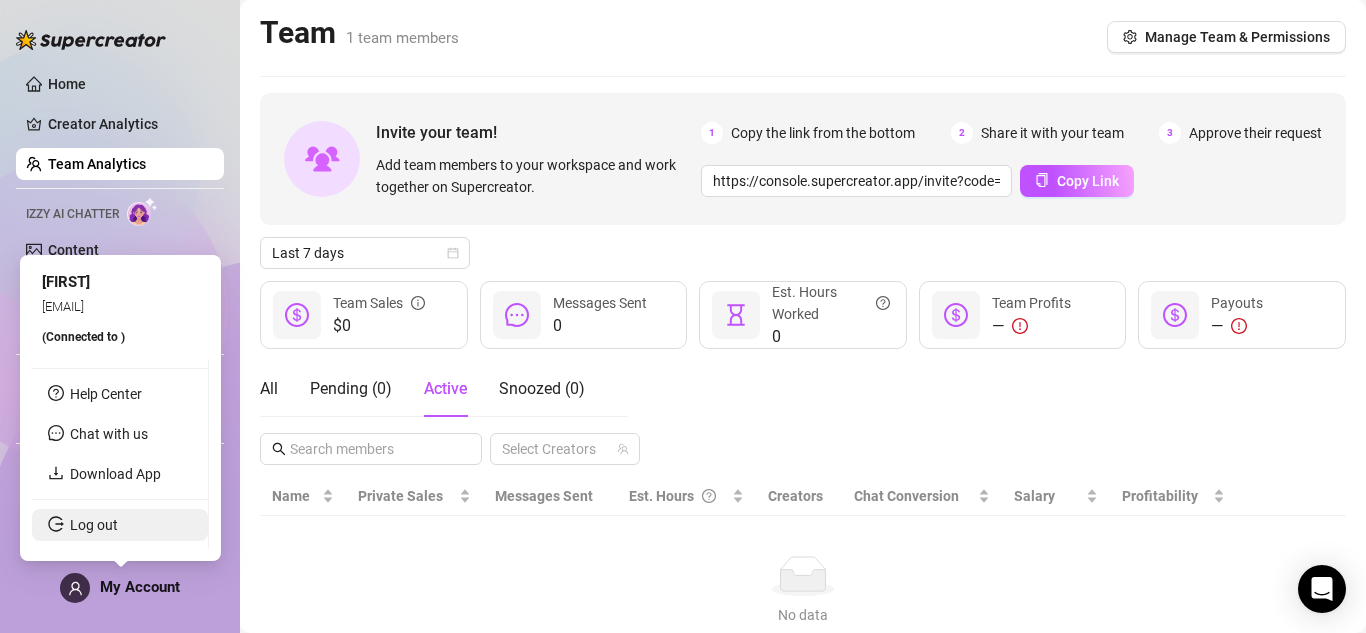 click on "Log out" at bounding box center [94, 525] 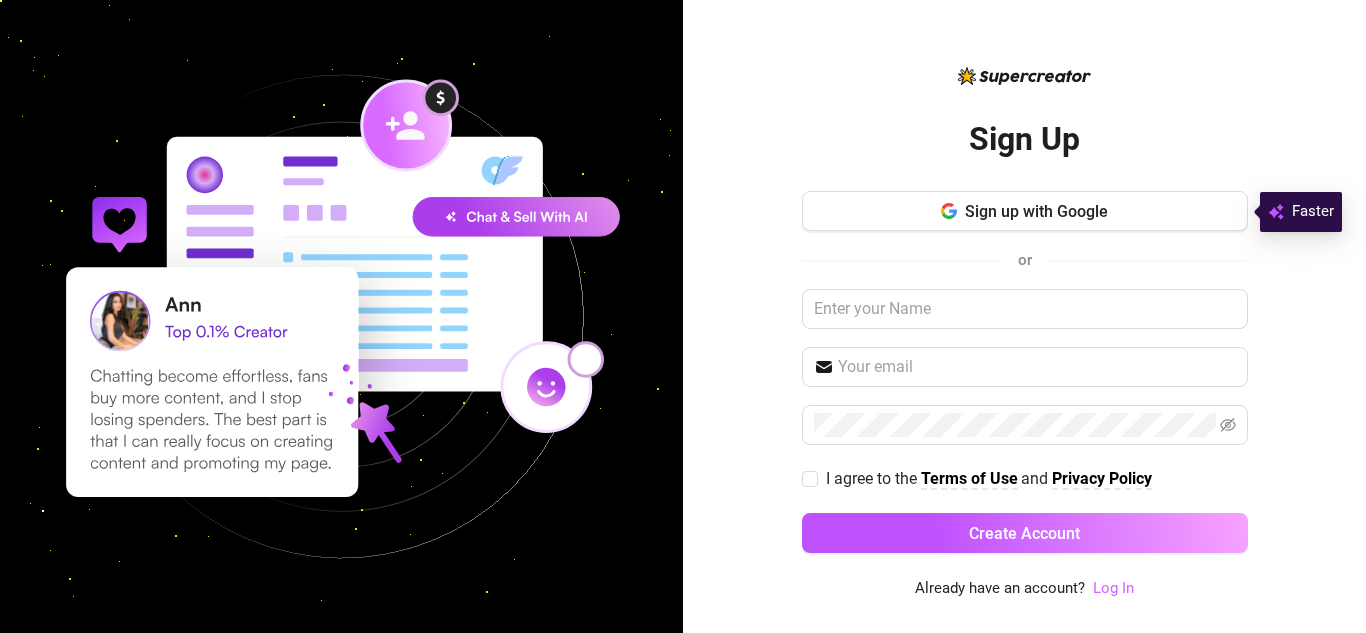 click on "Log In" at bounding box center [1113, 588] 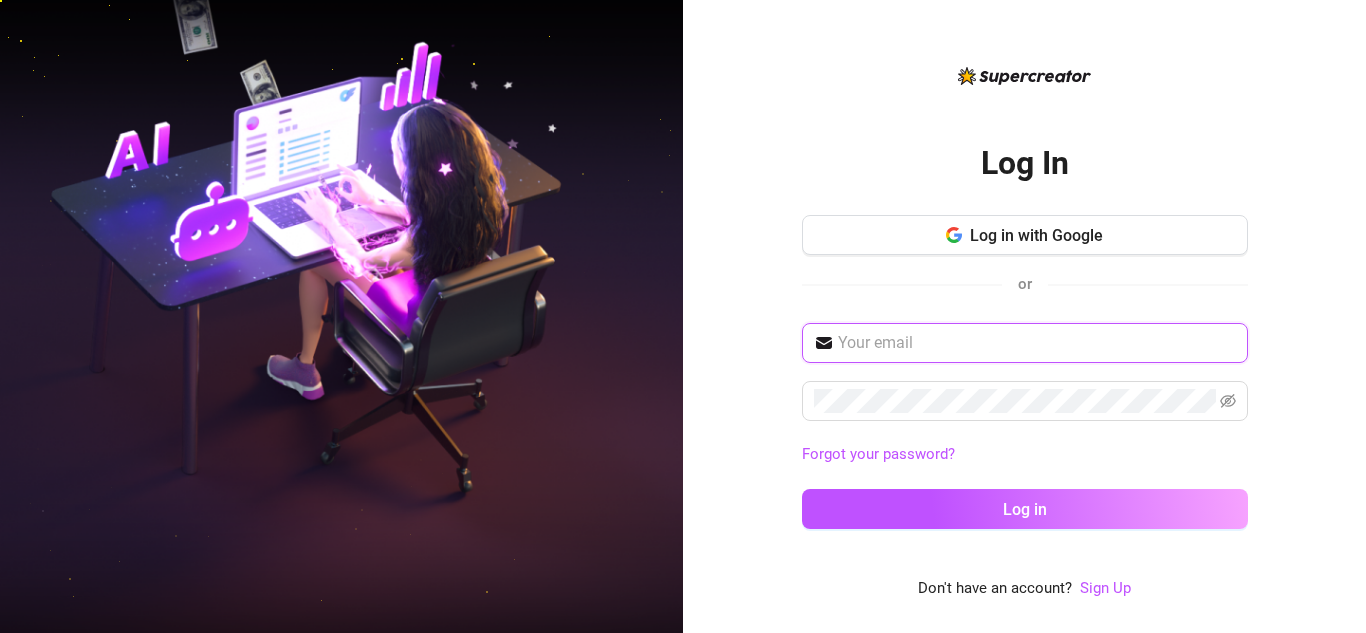click at bounding box center (1037, 343) 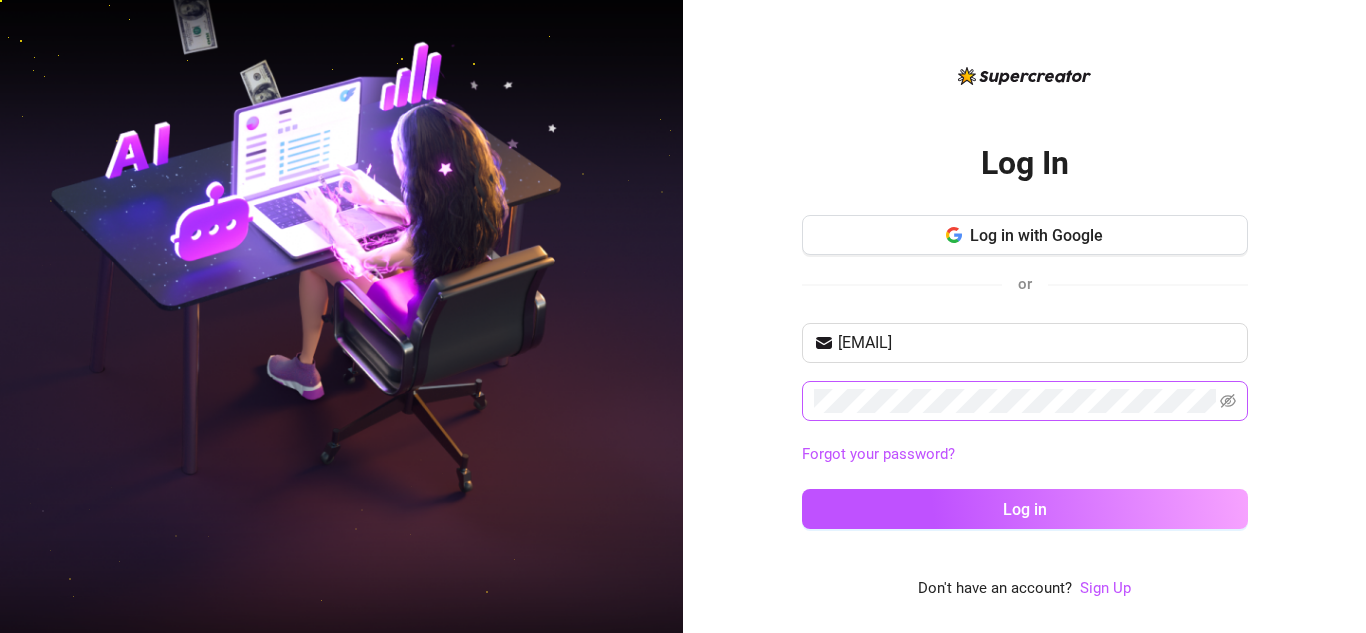click at bounding box center (1025, 401) 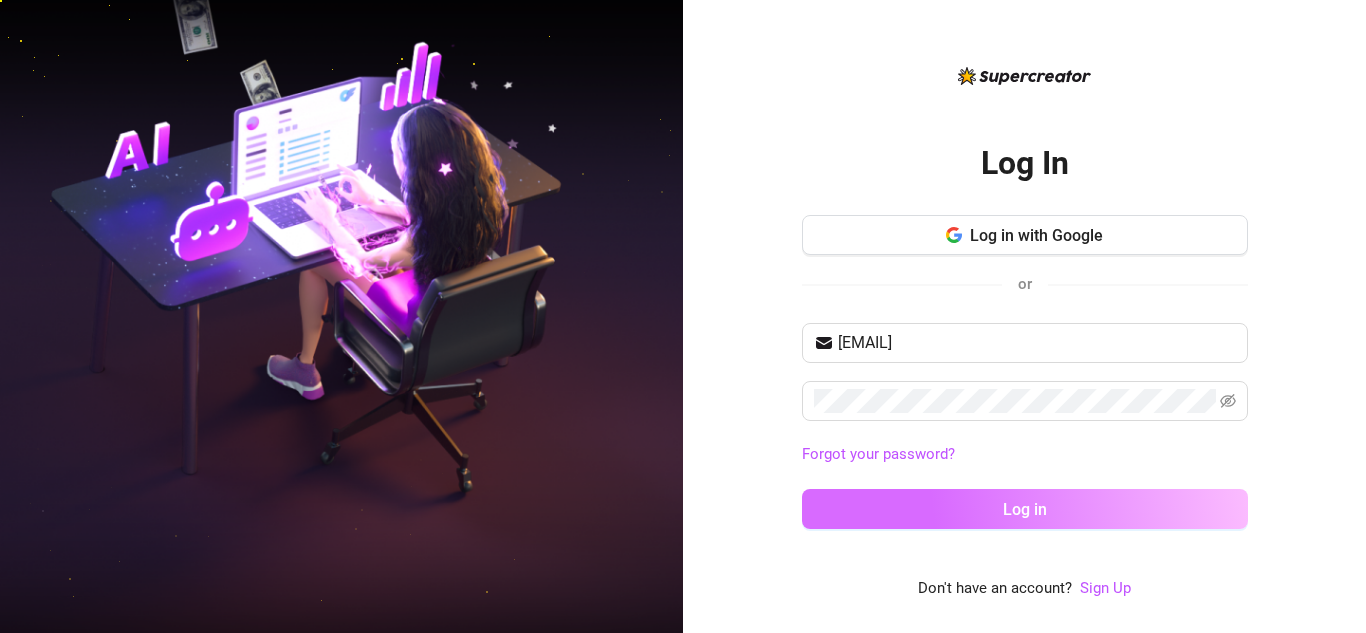 click on "Log in" at bounding box center (1025, 509) 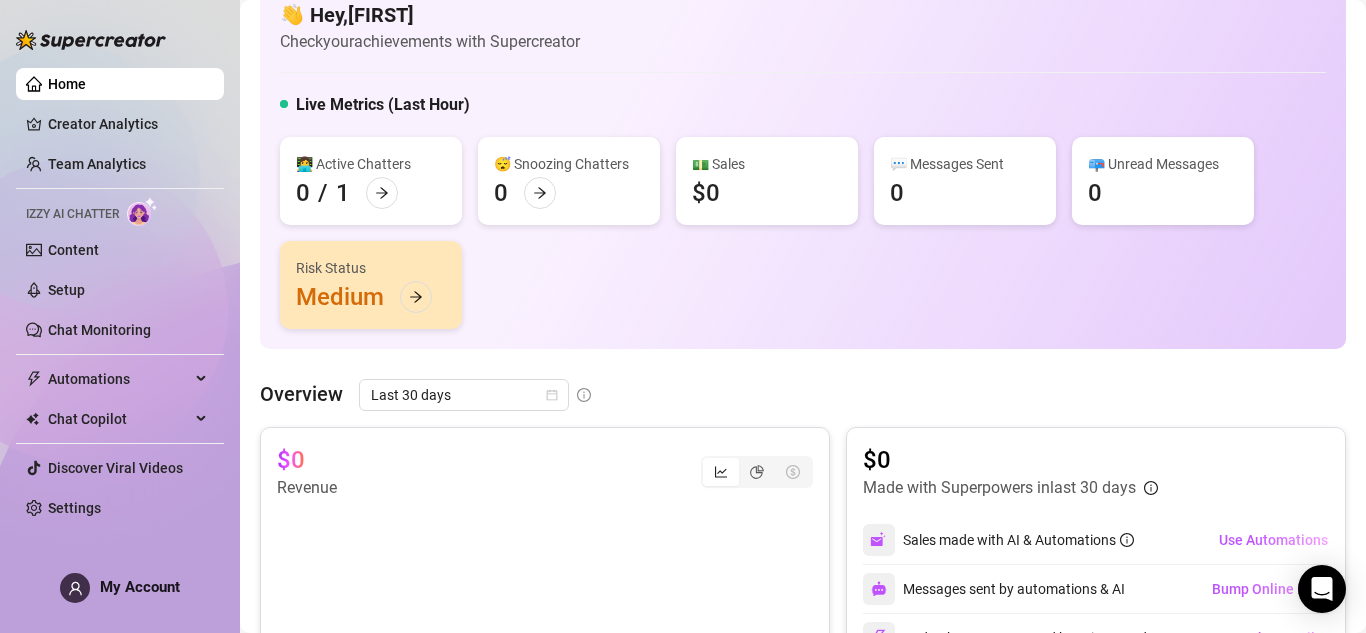 scroll, scrollTop: 26, scrollLeft: 0, axis: vertical 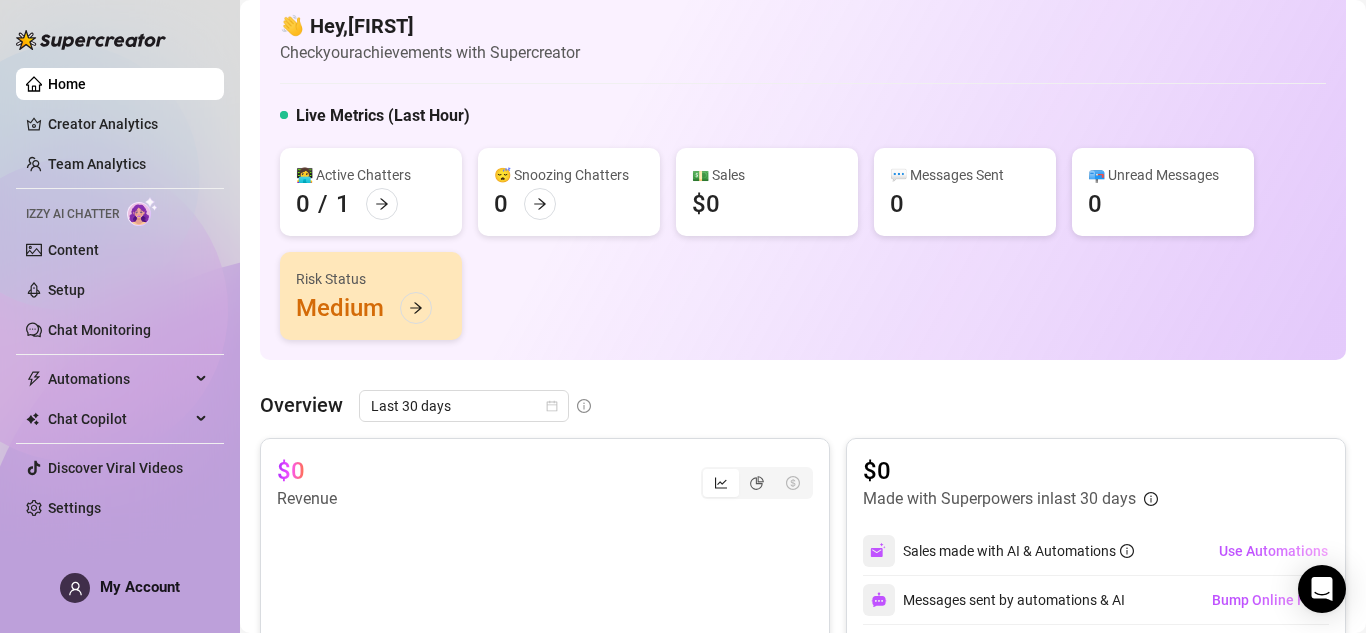 click on "Home" at bounding box center [67, 84] 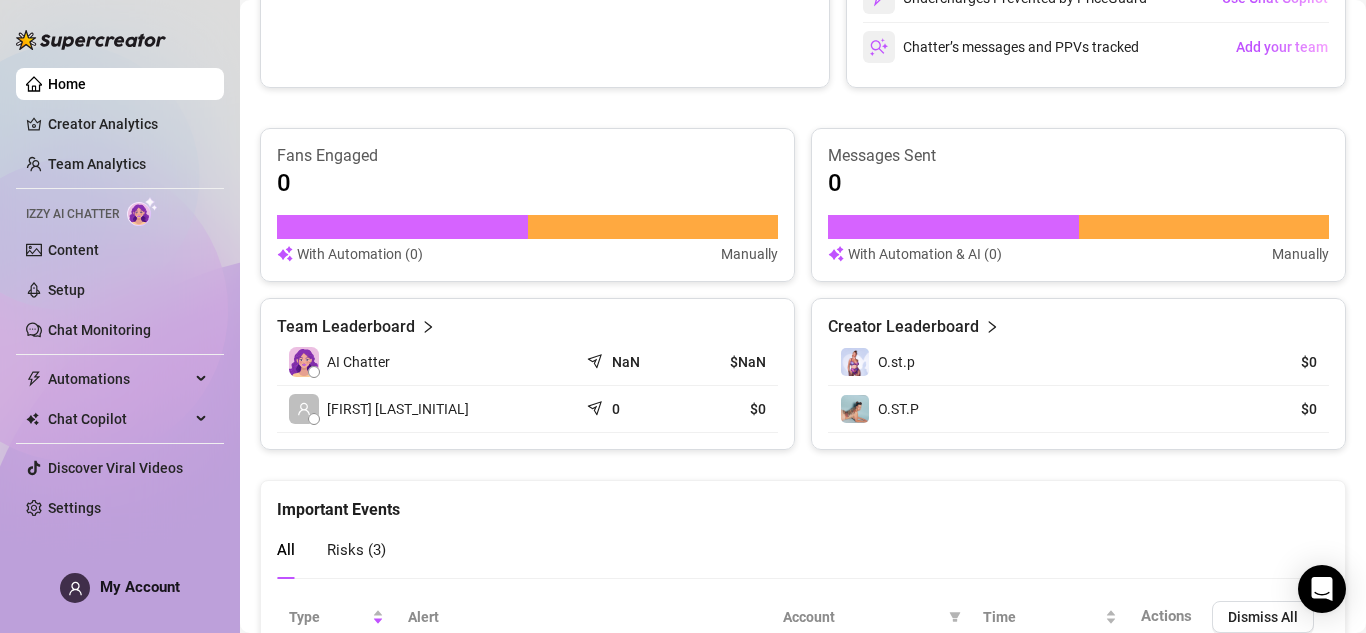 scroll, scrollTop: 959, scrollLeft: 0, axis: vertical 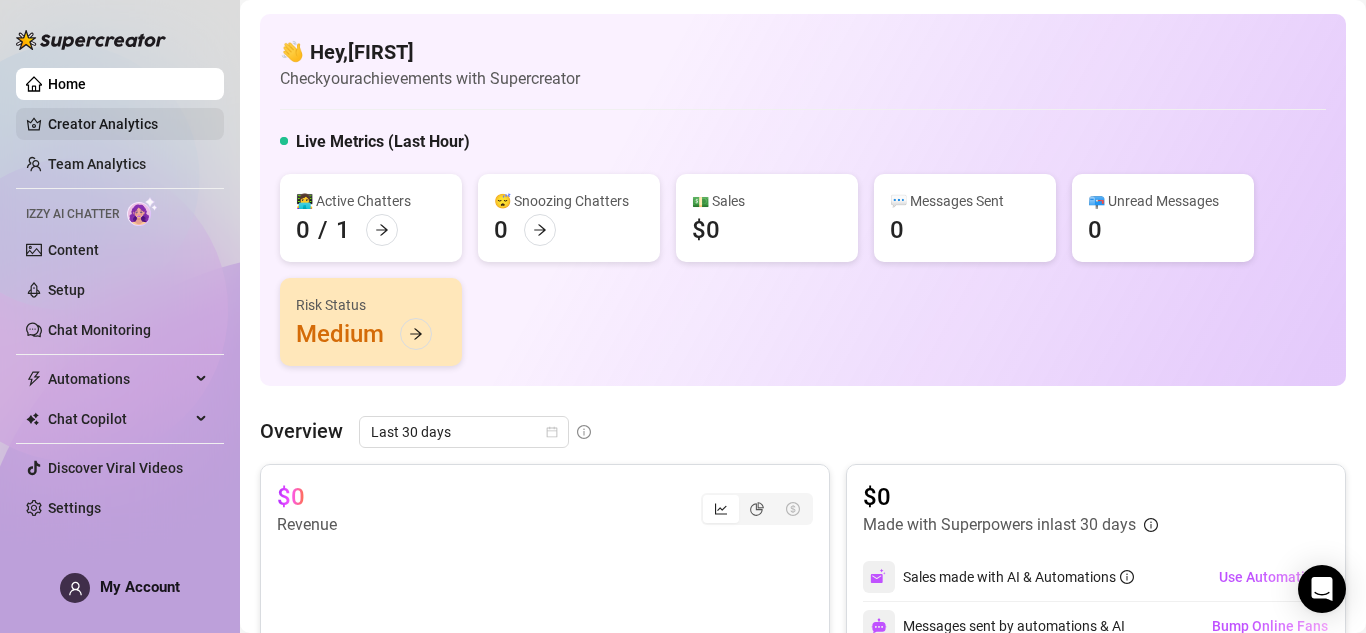click on "Creator Analytics" at bounding box center [128, 124] 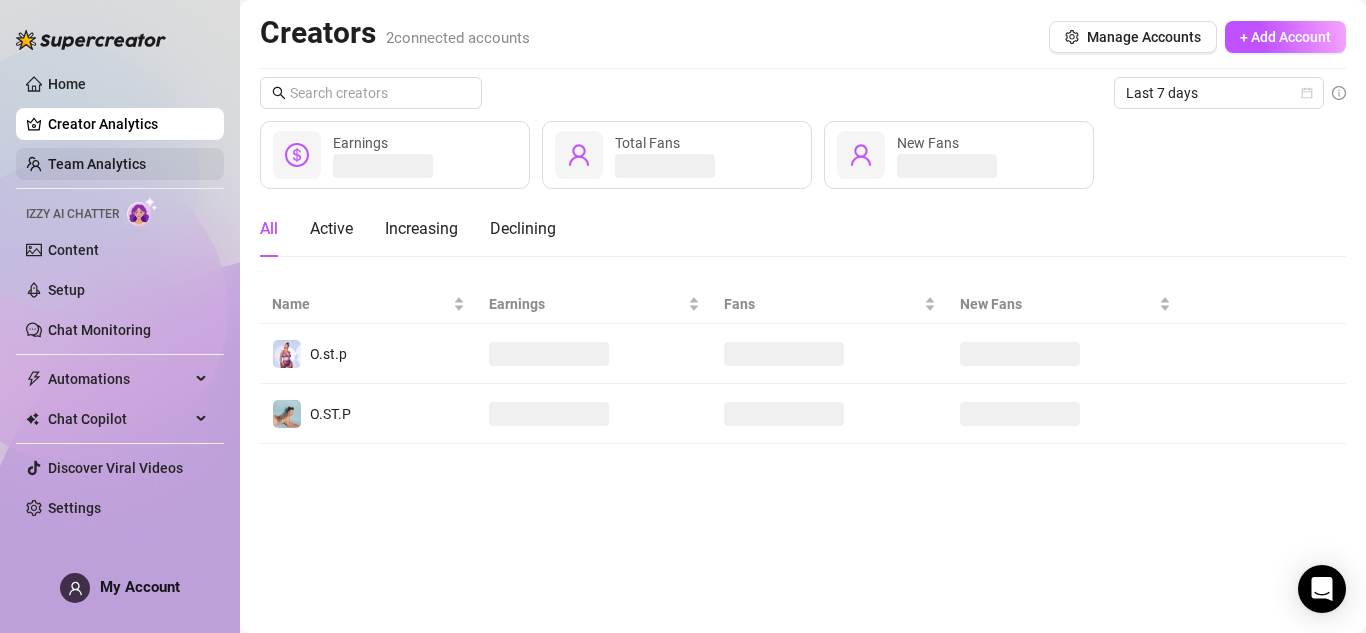 click on "Team Analytics" at bounding box center (97, 164) 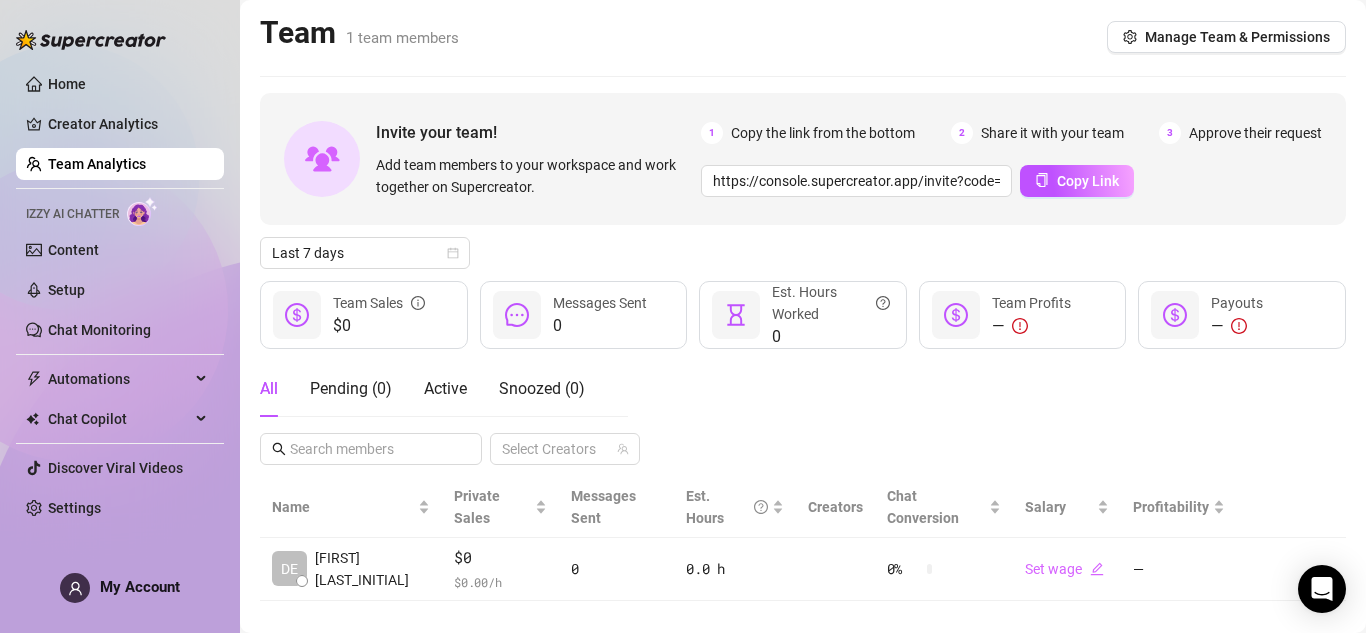 scroll, scrollTop: 6, scrollLeft: 0, axis: vertical 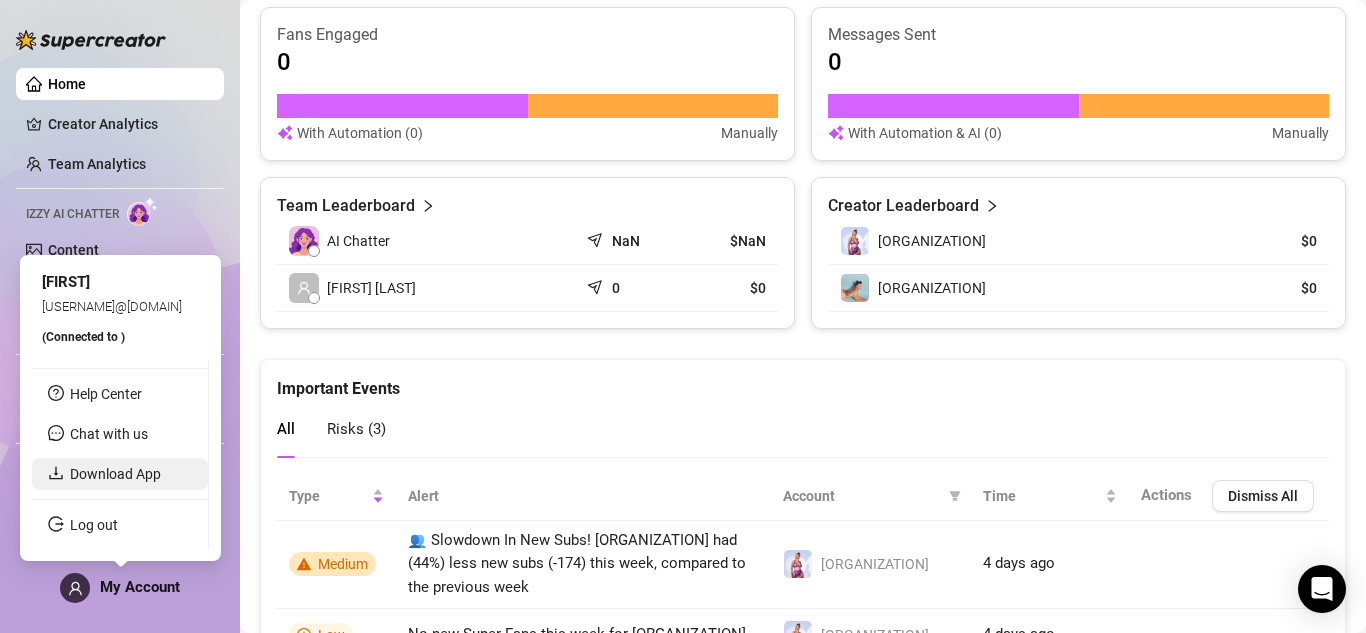 click on "Download App" at bounding box center (115, 474) 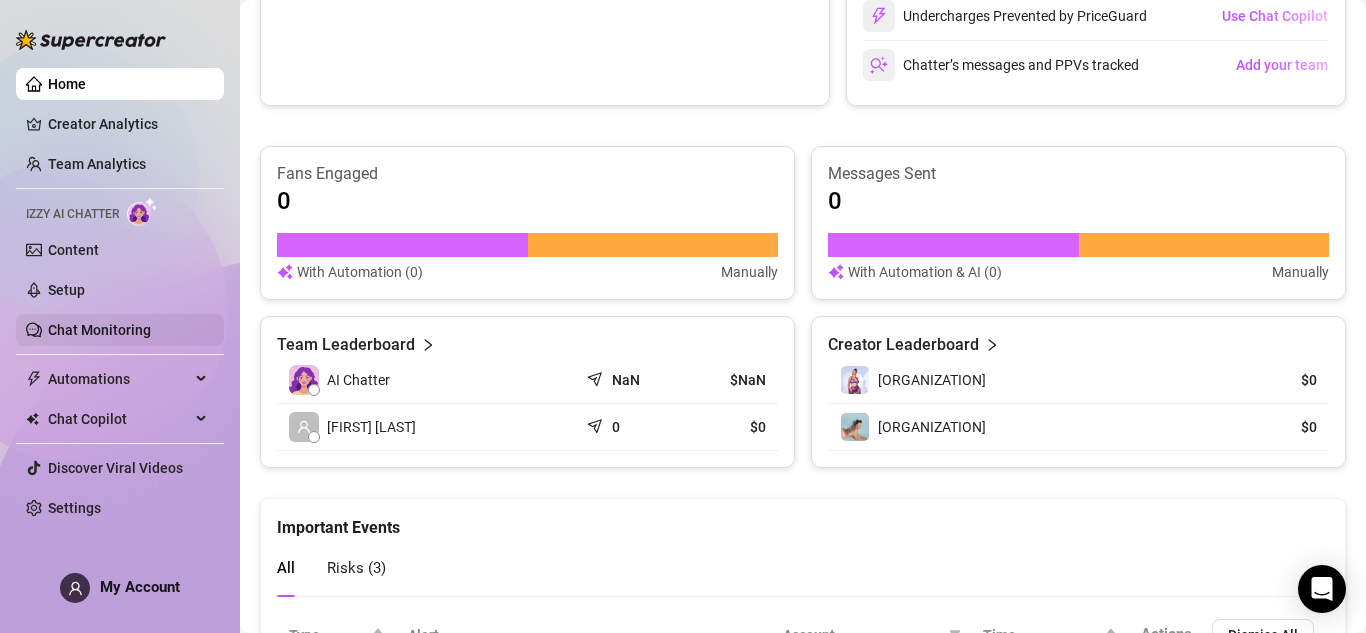 scroll, scrollTop: 959, scrollLeft: 0, axis: vertical 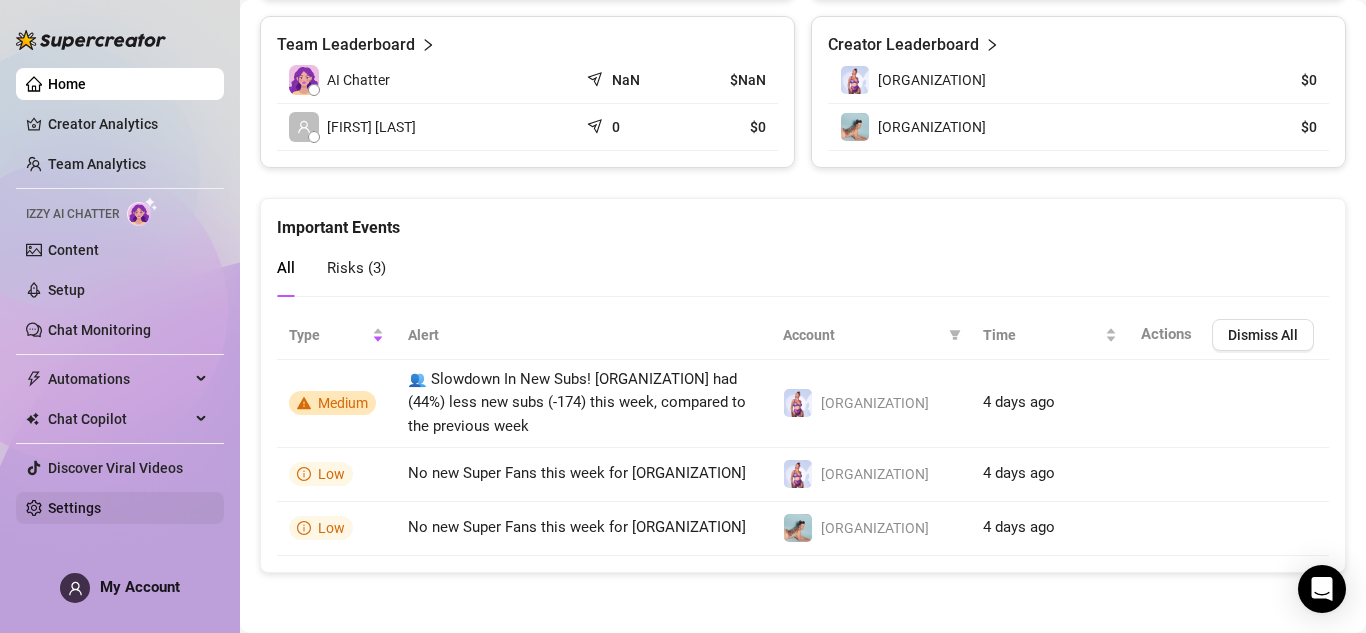 click on "Settings" at bounding box center (74, 508) 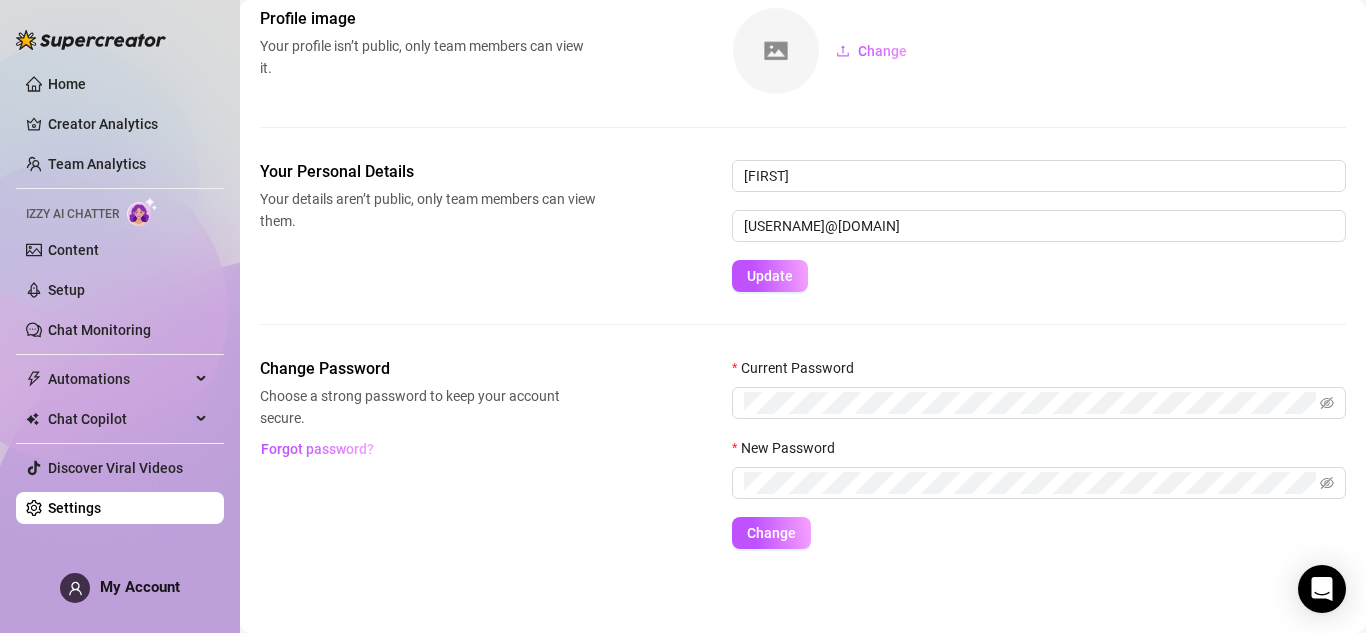 scroll, scrollTop: 109, scrollLeft: 0, axis: vertical 